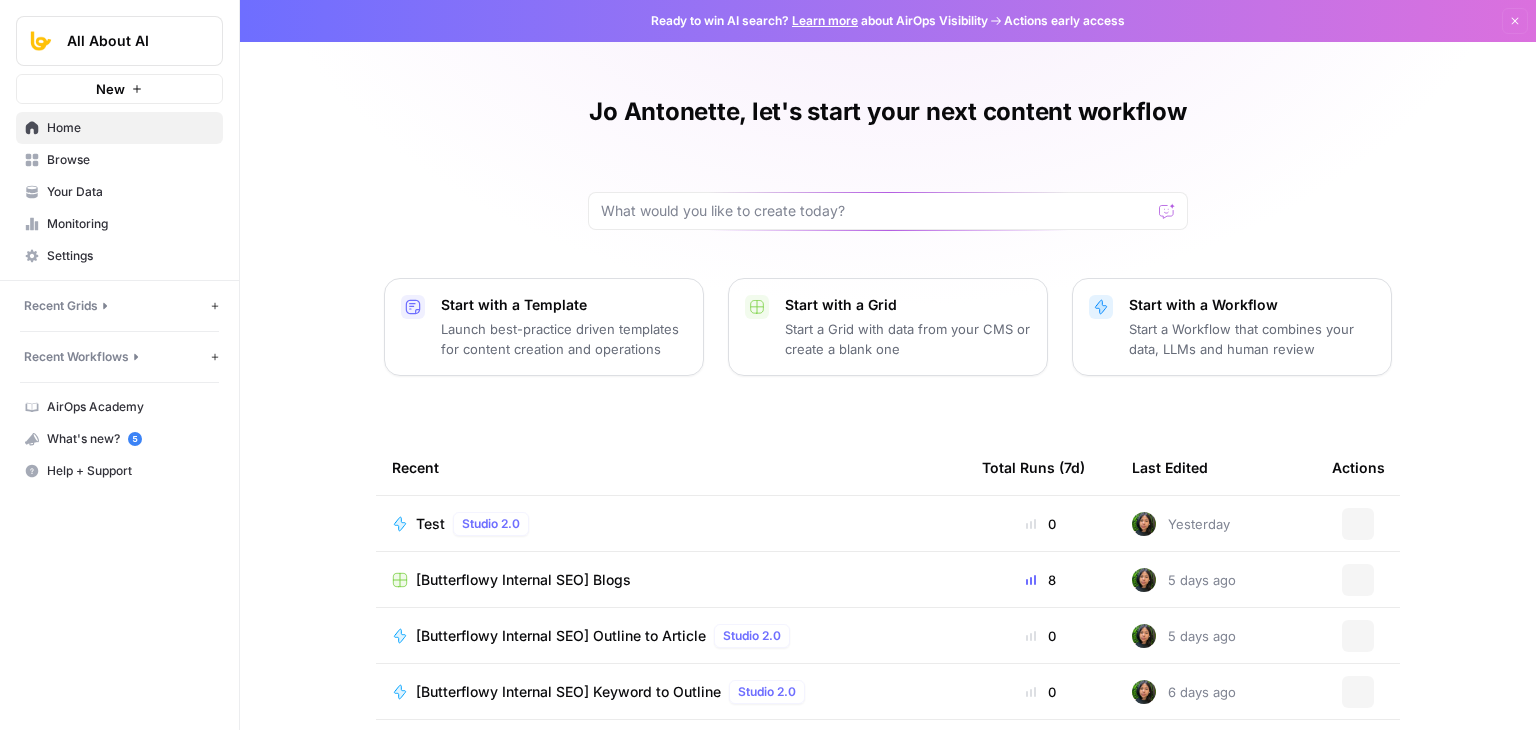 scroll, scrollTop: 0, scrollLeft: 0, axis: both 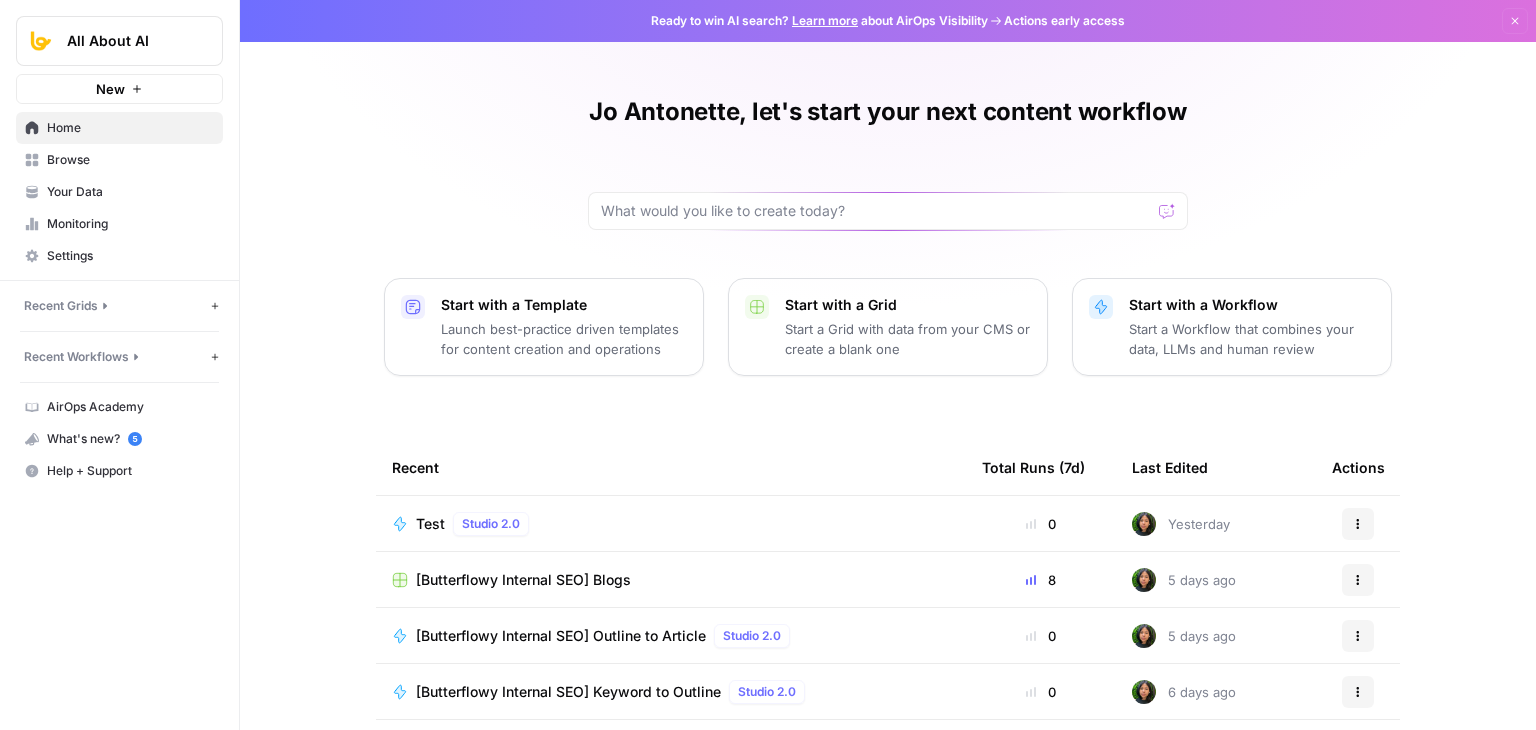 click on "Monitoring" at bounding box center [130, 224] 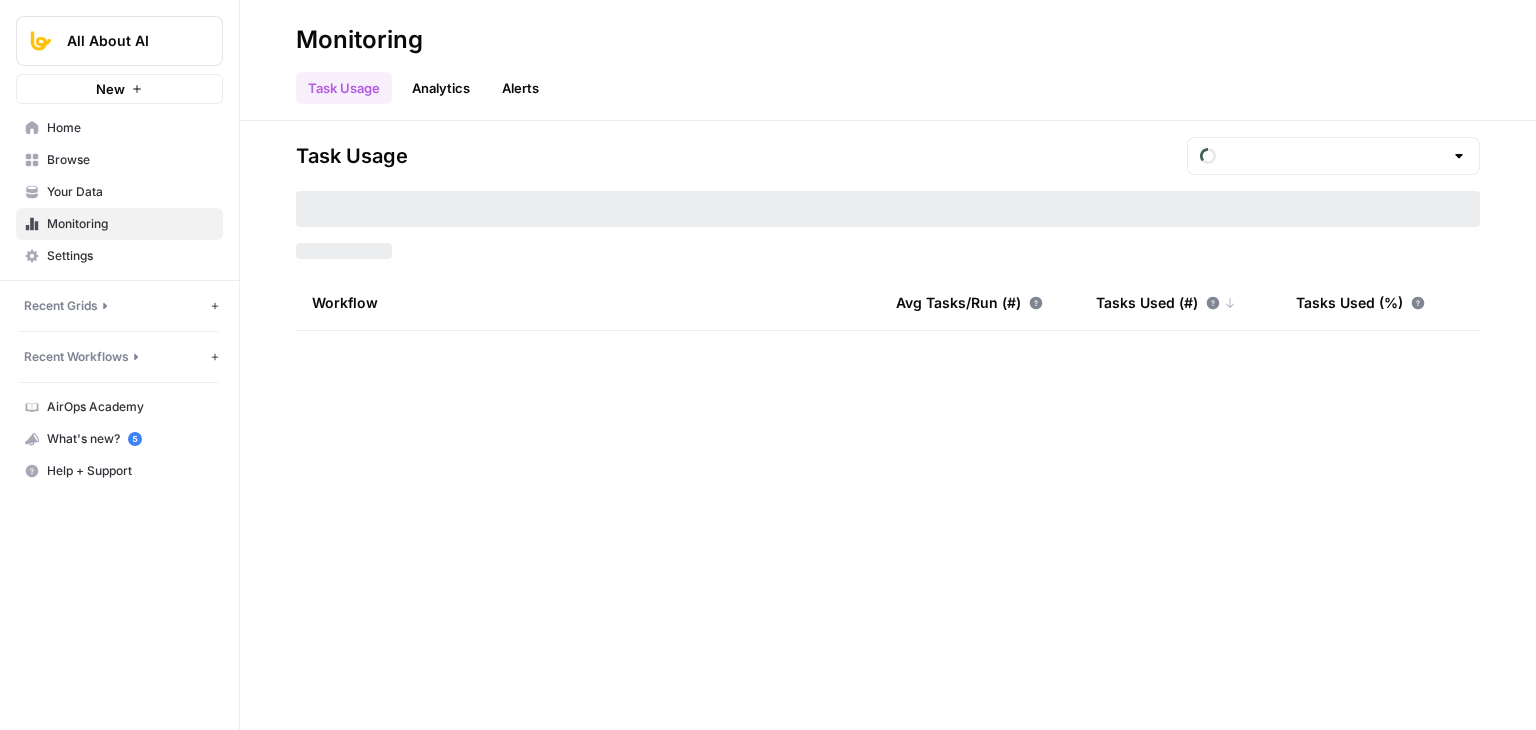type on "August Included Tasks" 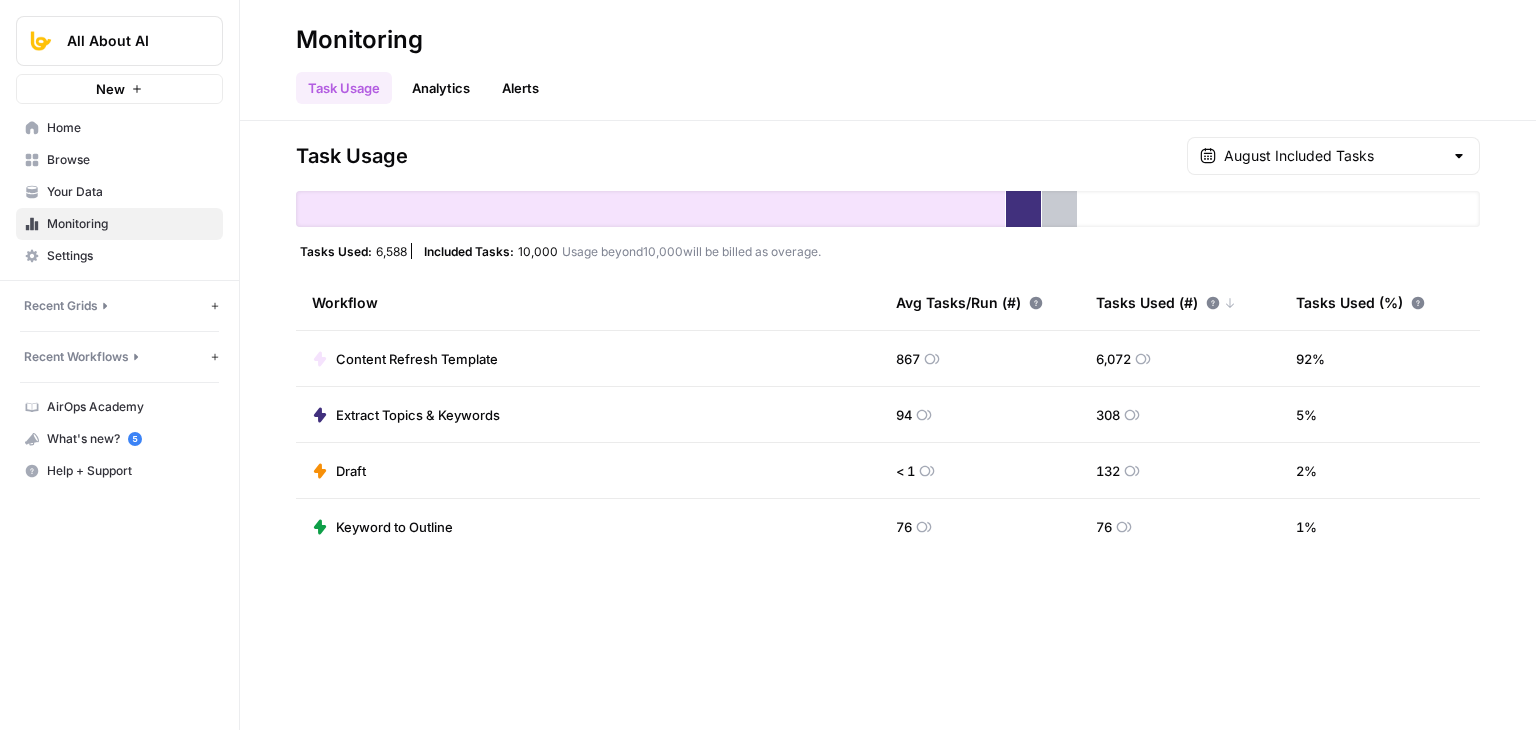 click on "Your Data" at bounding box center [119, 192] 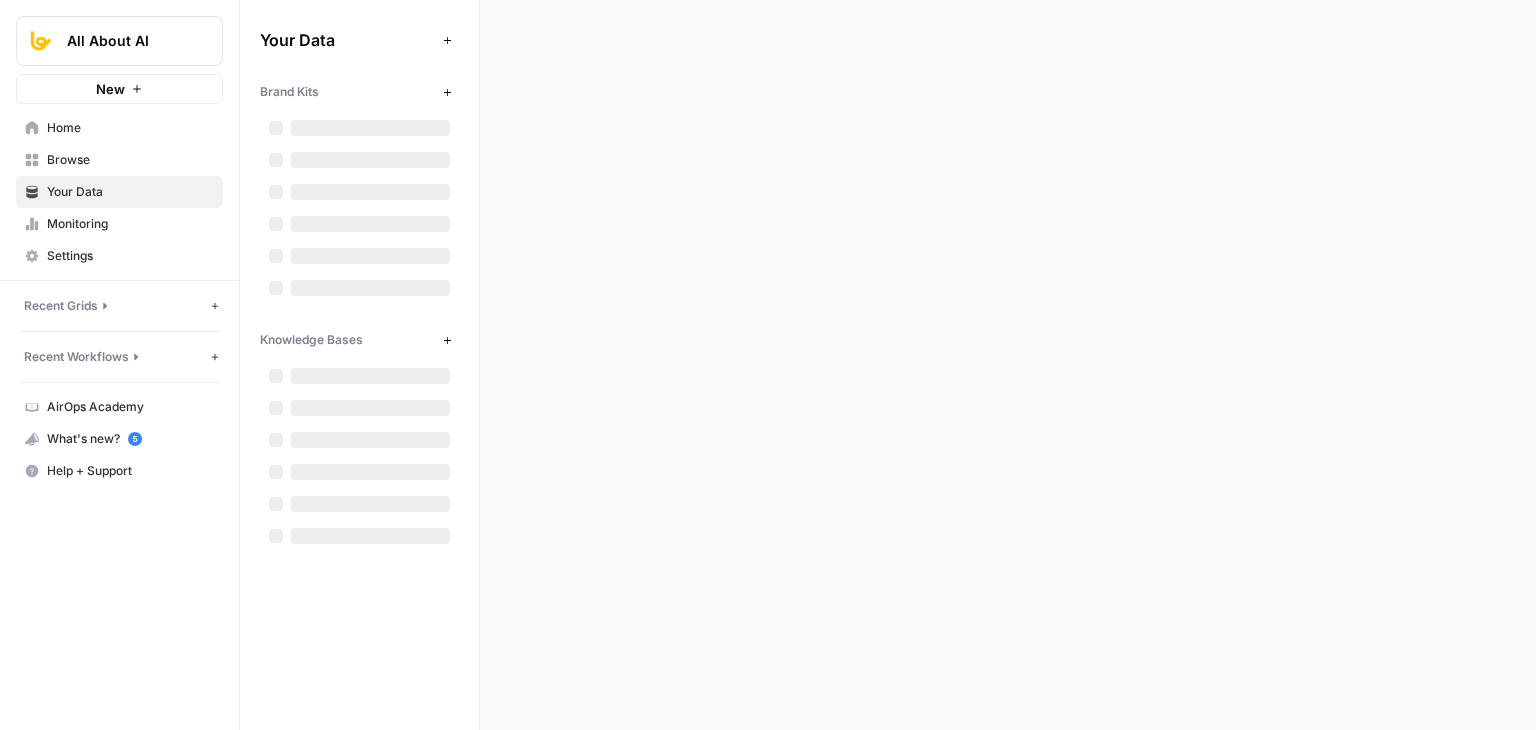 click on "Browse" at bounding box center (130, 160) 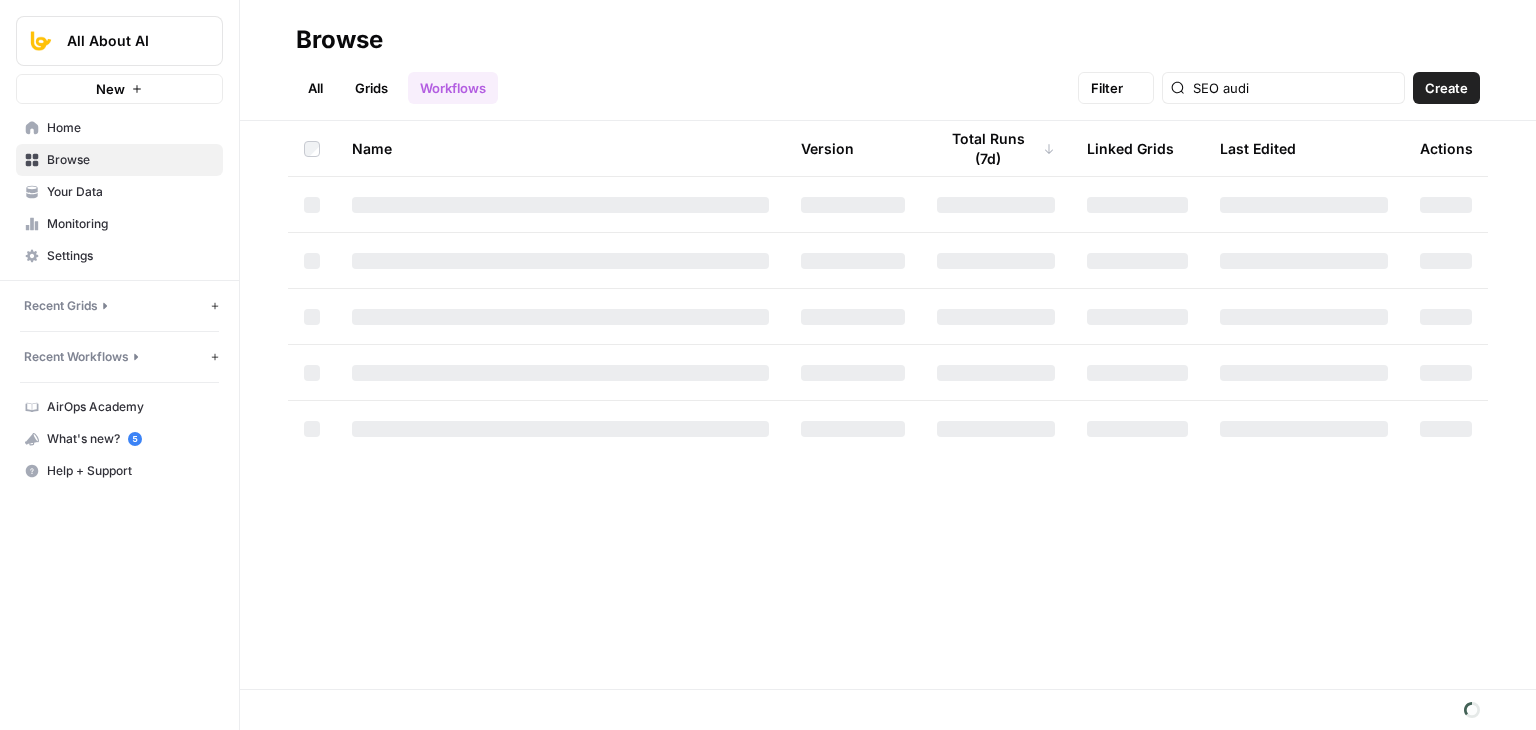 click on "Home" at bounding box center [130, 128] 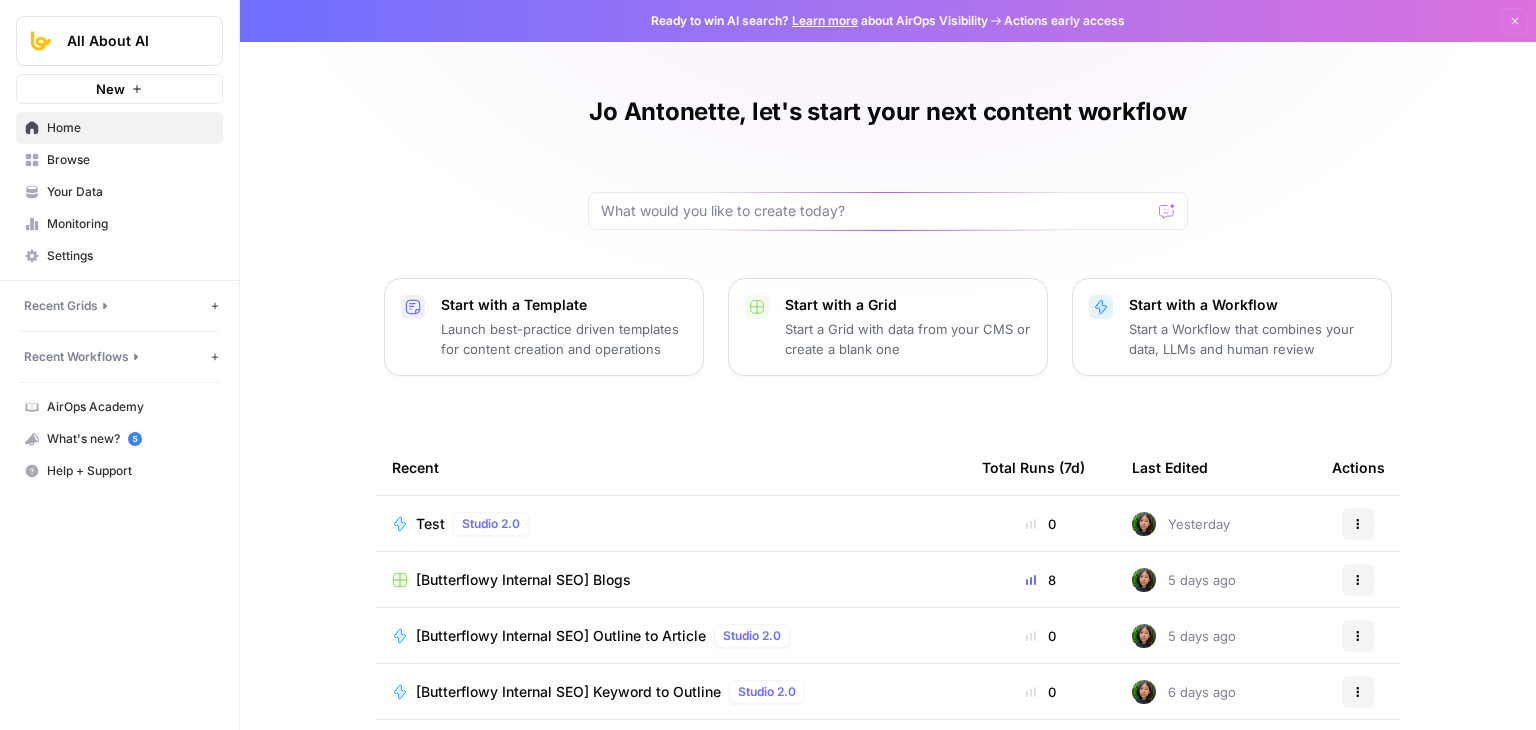 click on "Monitoring" at bounding box center (130, 224) 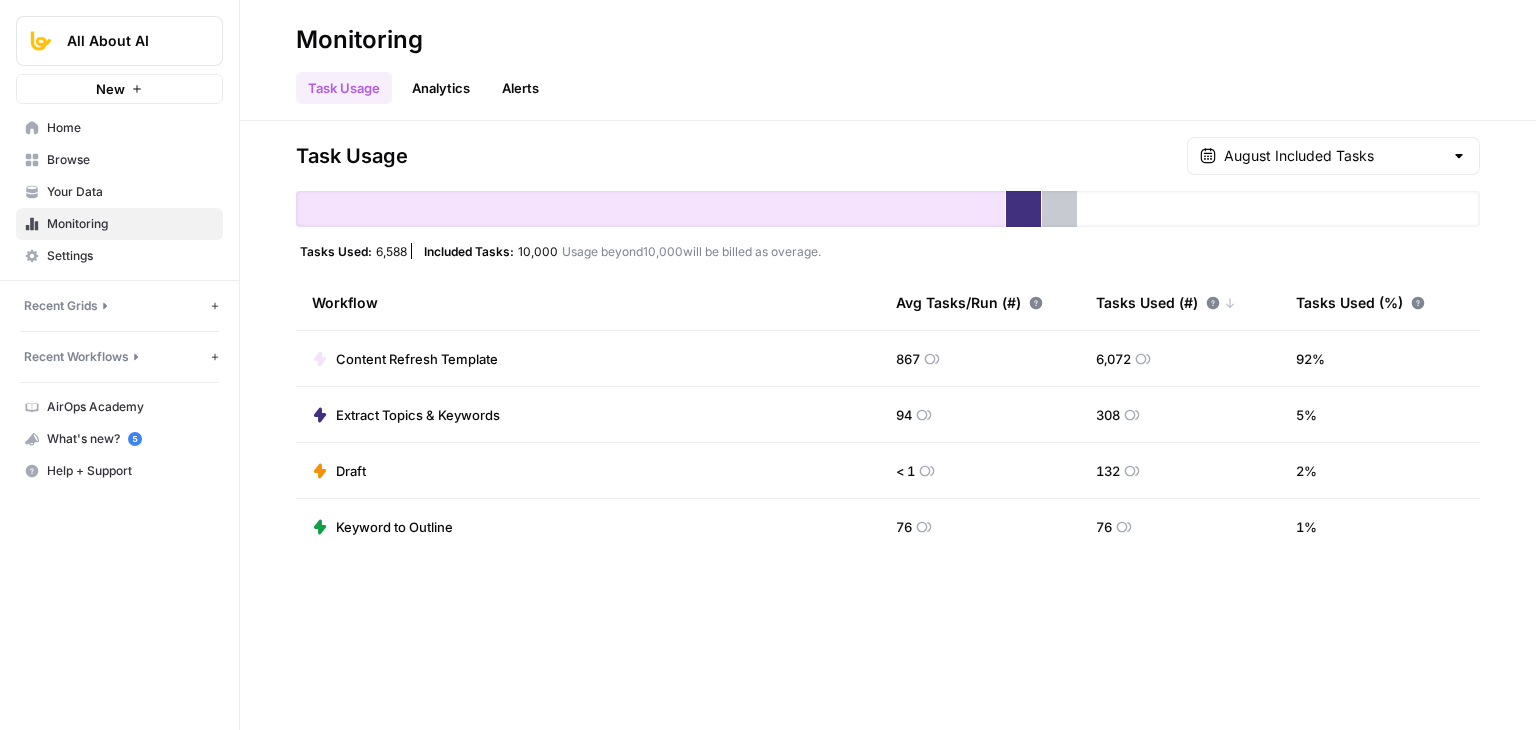click on "Analytics" at bounding box center (441, 88) 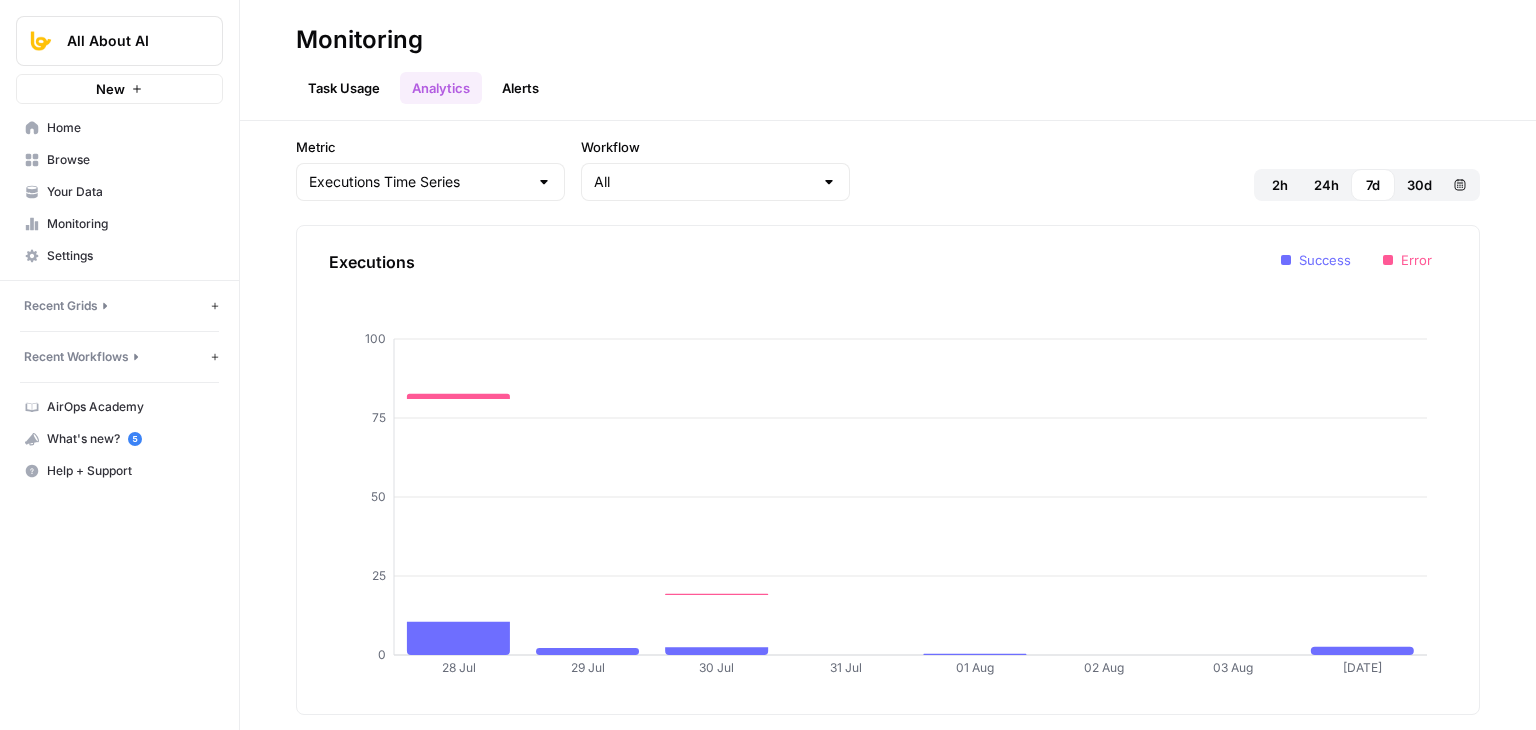 click on "Settings" at bounding box center (130, 256) 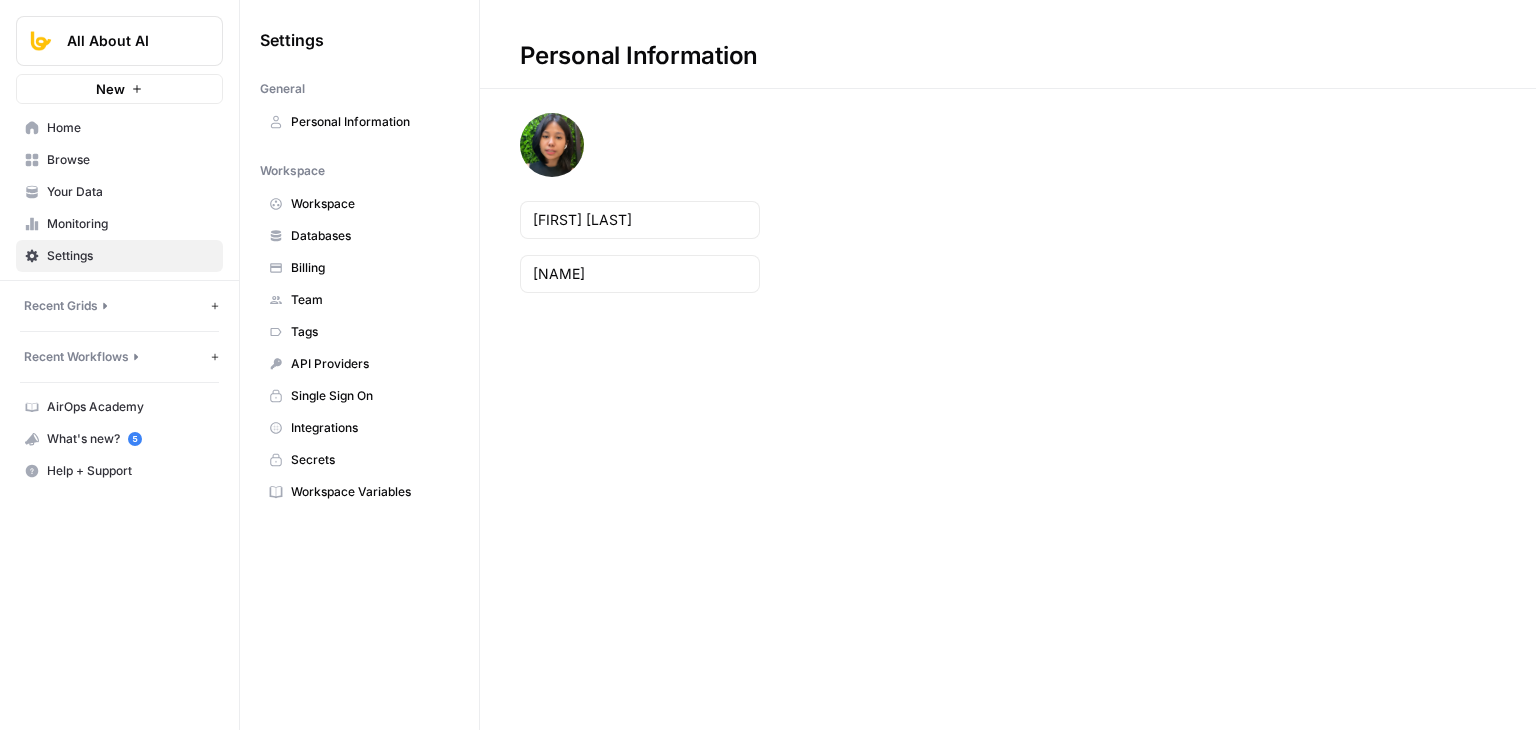 click on "Monitoring" at bounding box center [130, 224] 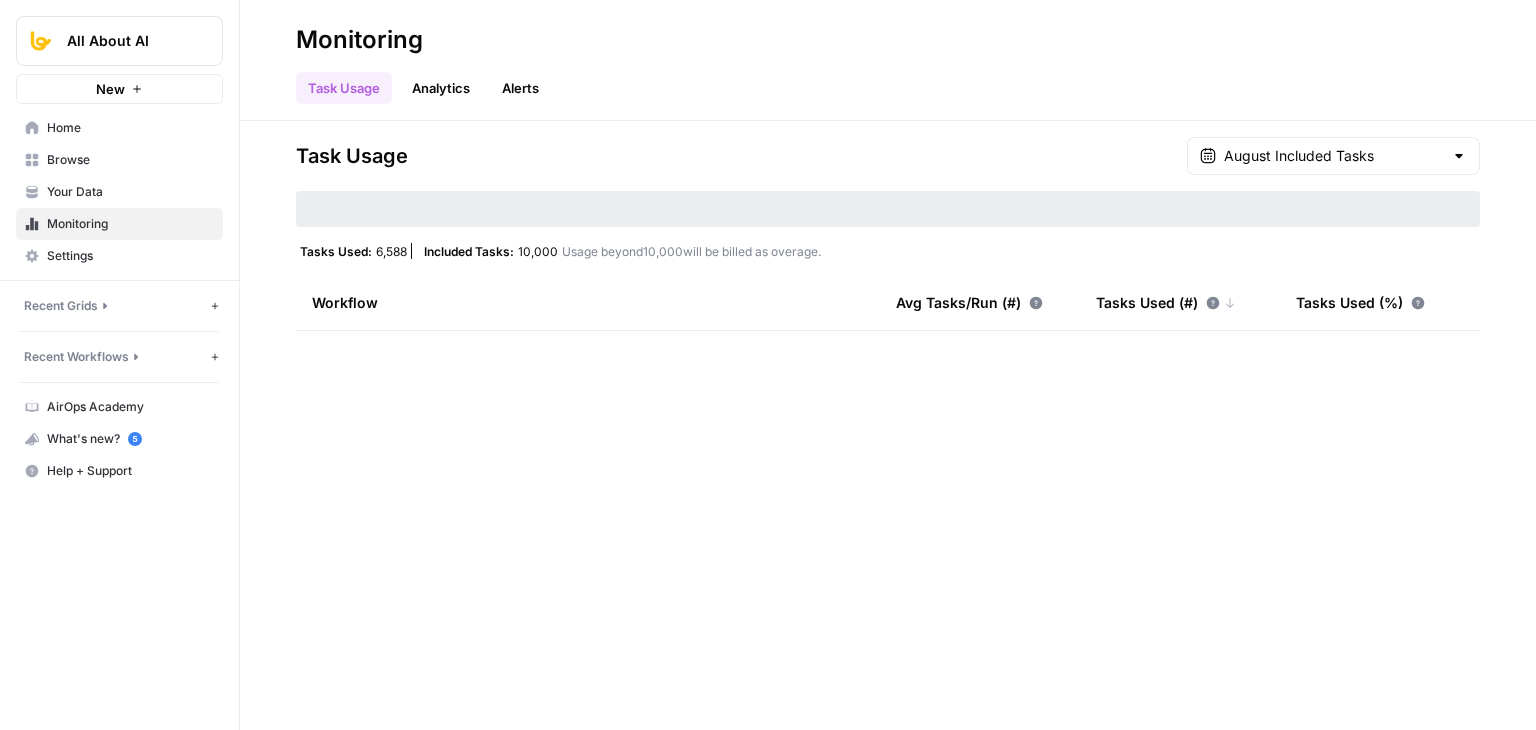 click on "Settings" at bounding box center (130, 256) 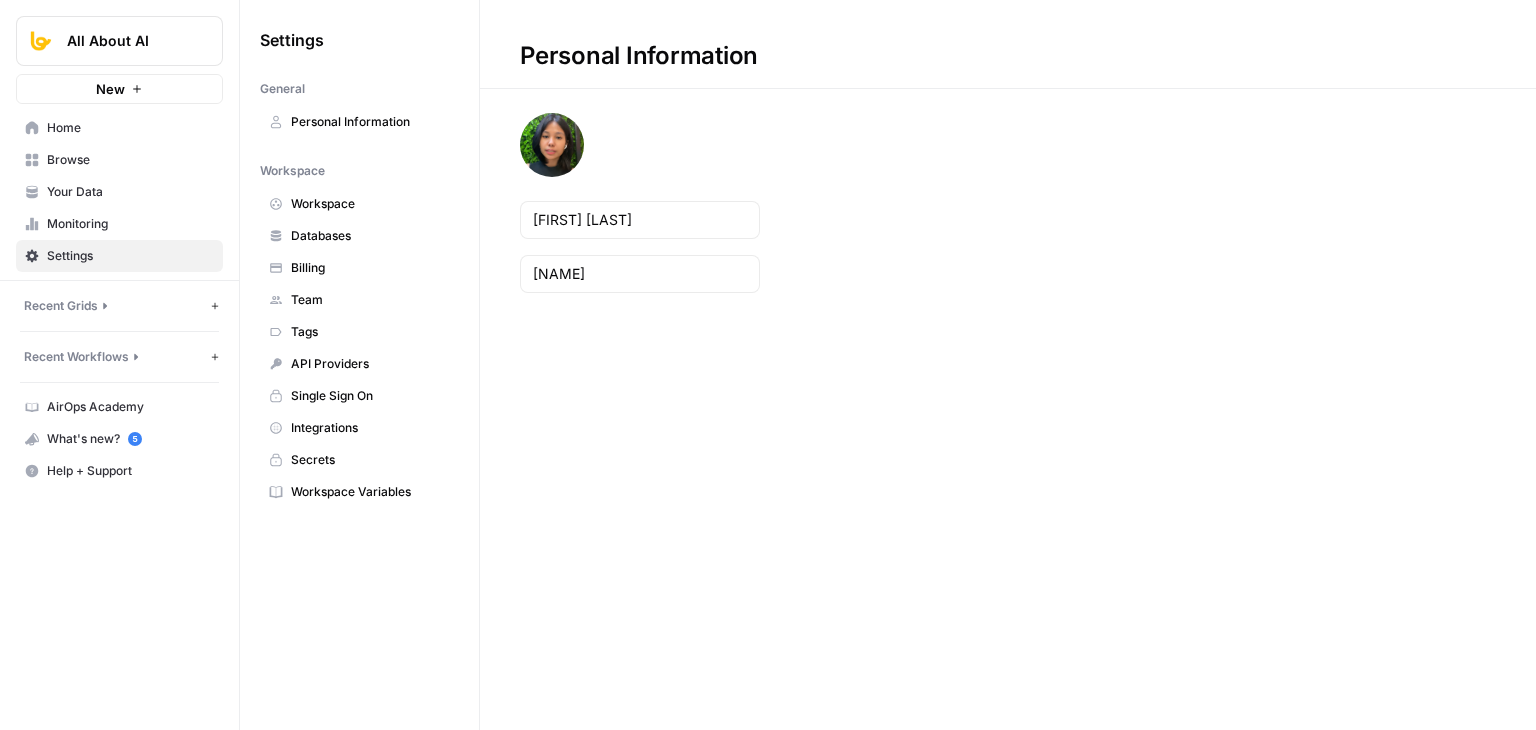 click on "Billing" at bounding box center (370, 268) 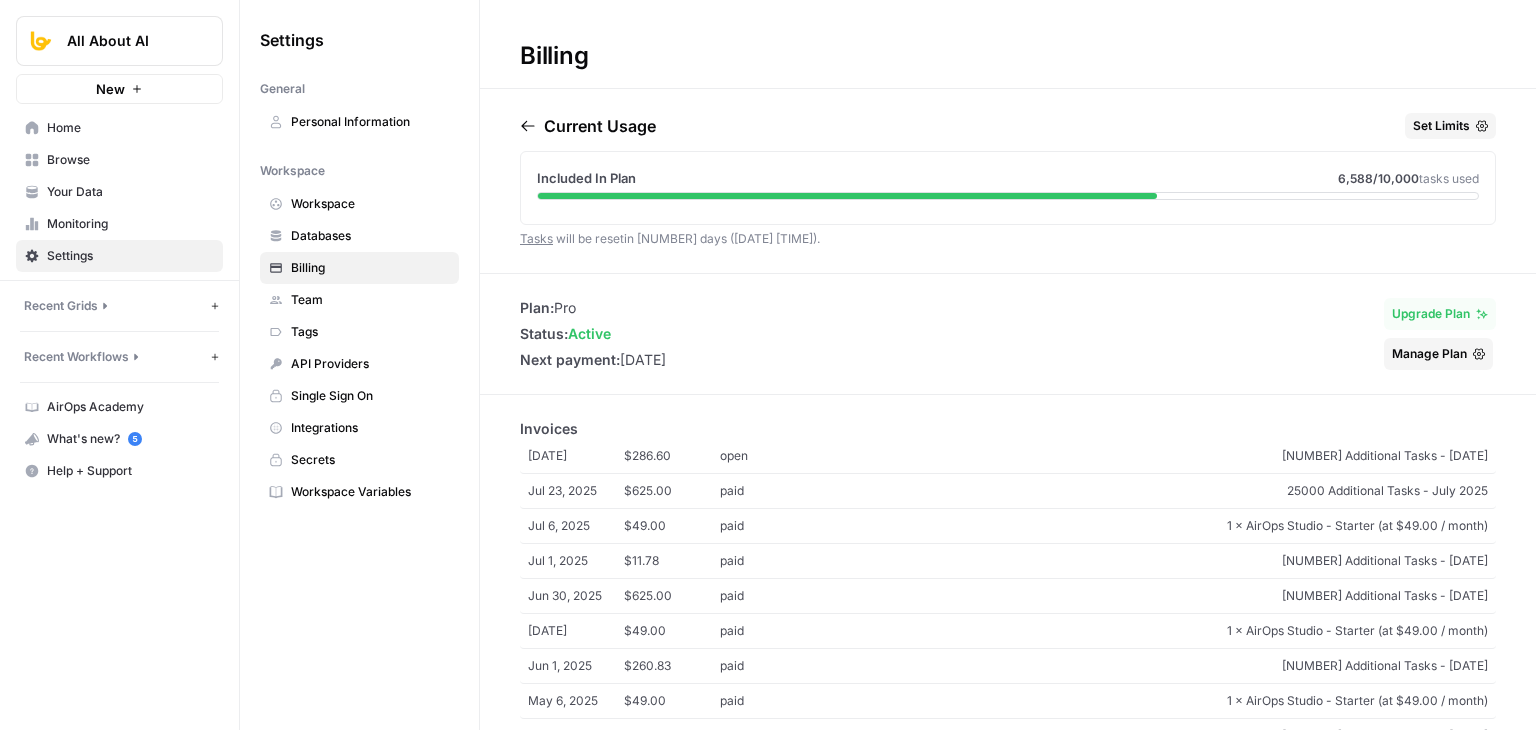 click on "Upgrade Plan" at bounding box center (1431, 314) 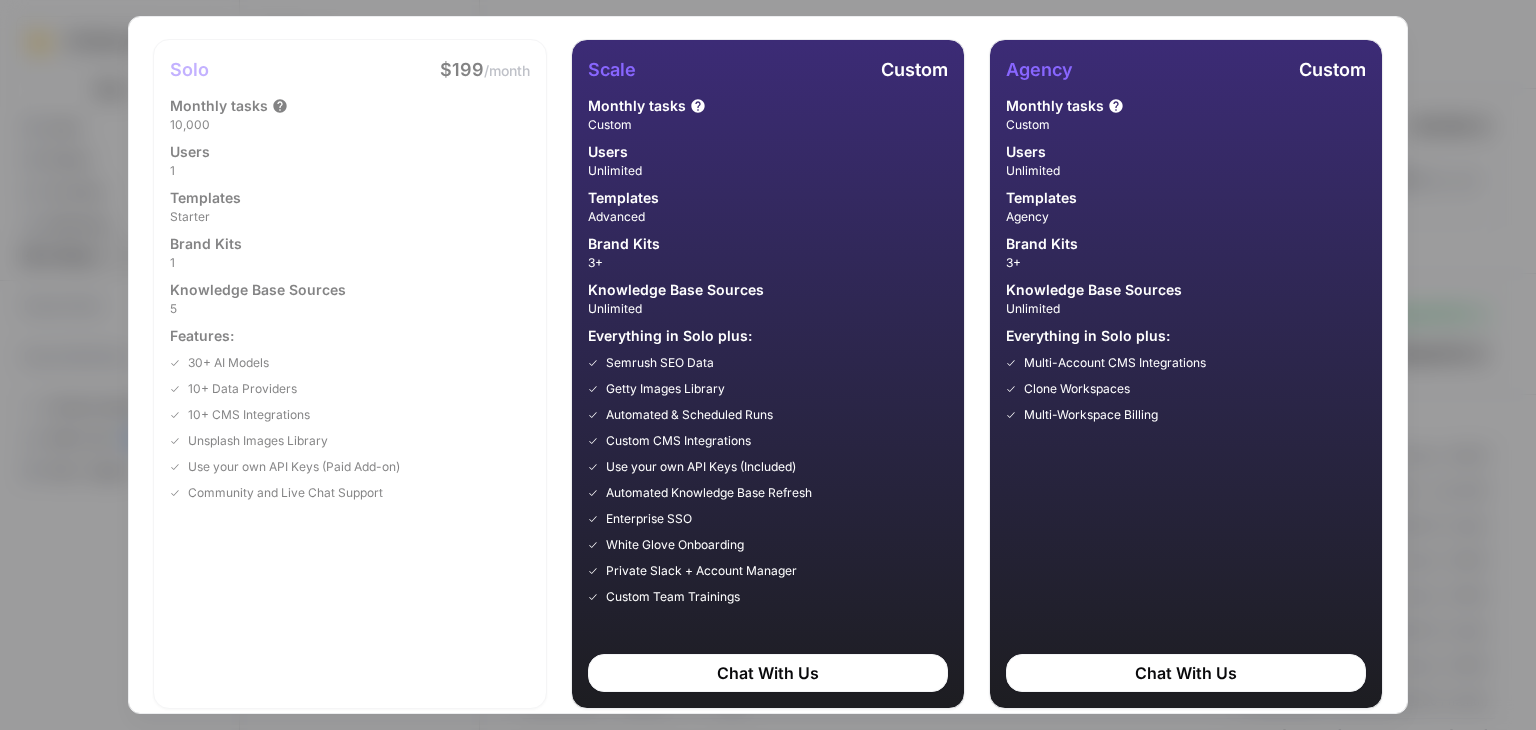 scroll, scrollTop: 46, scrollLeft: 0, axis: vertical 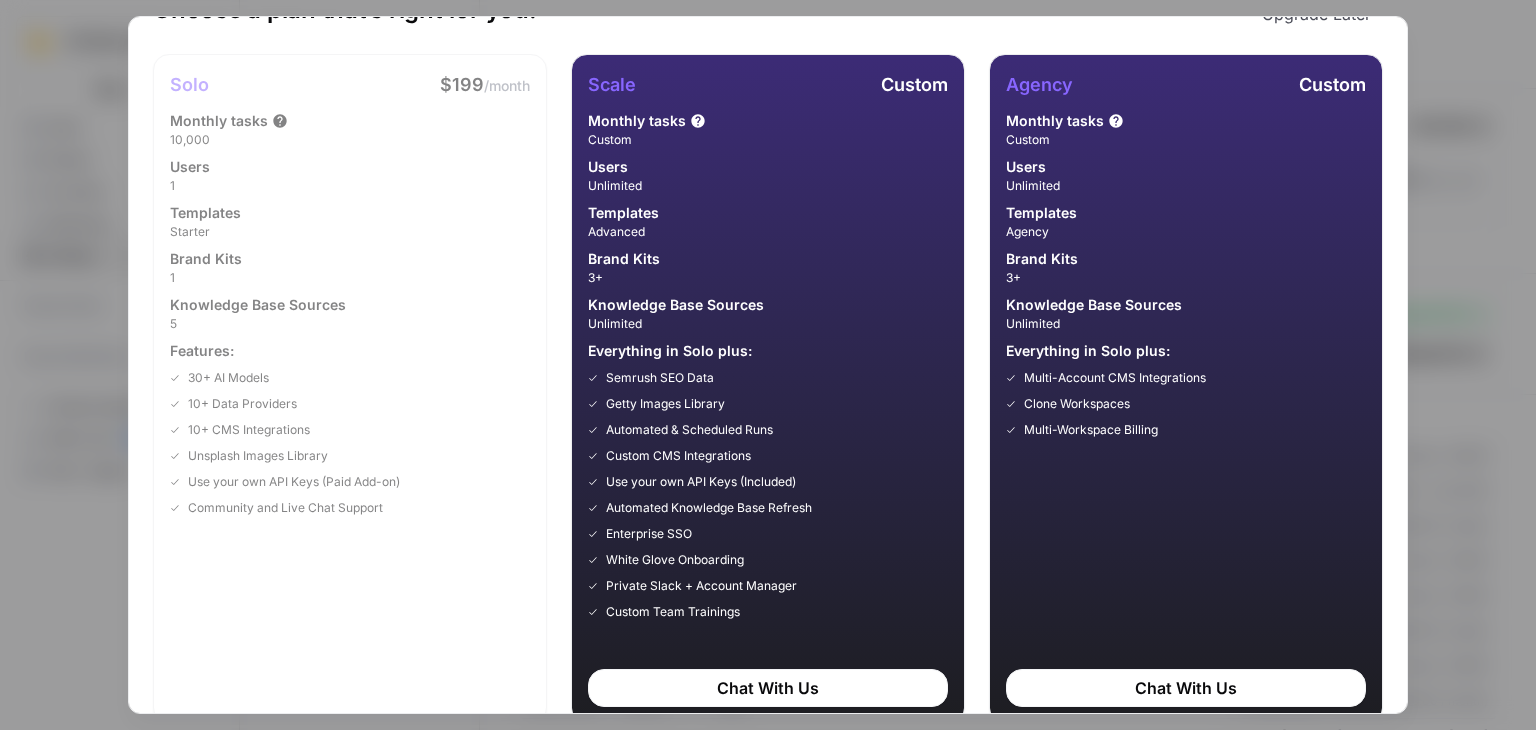 drag, startPoint x: 819, startPoint y: 70, endPoint x: 849, endPoint y: -1, distance: 77.07788 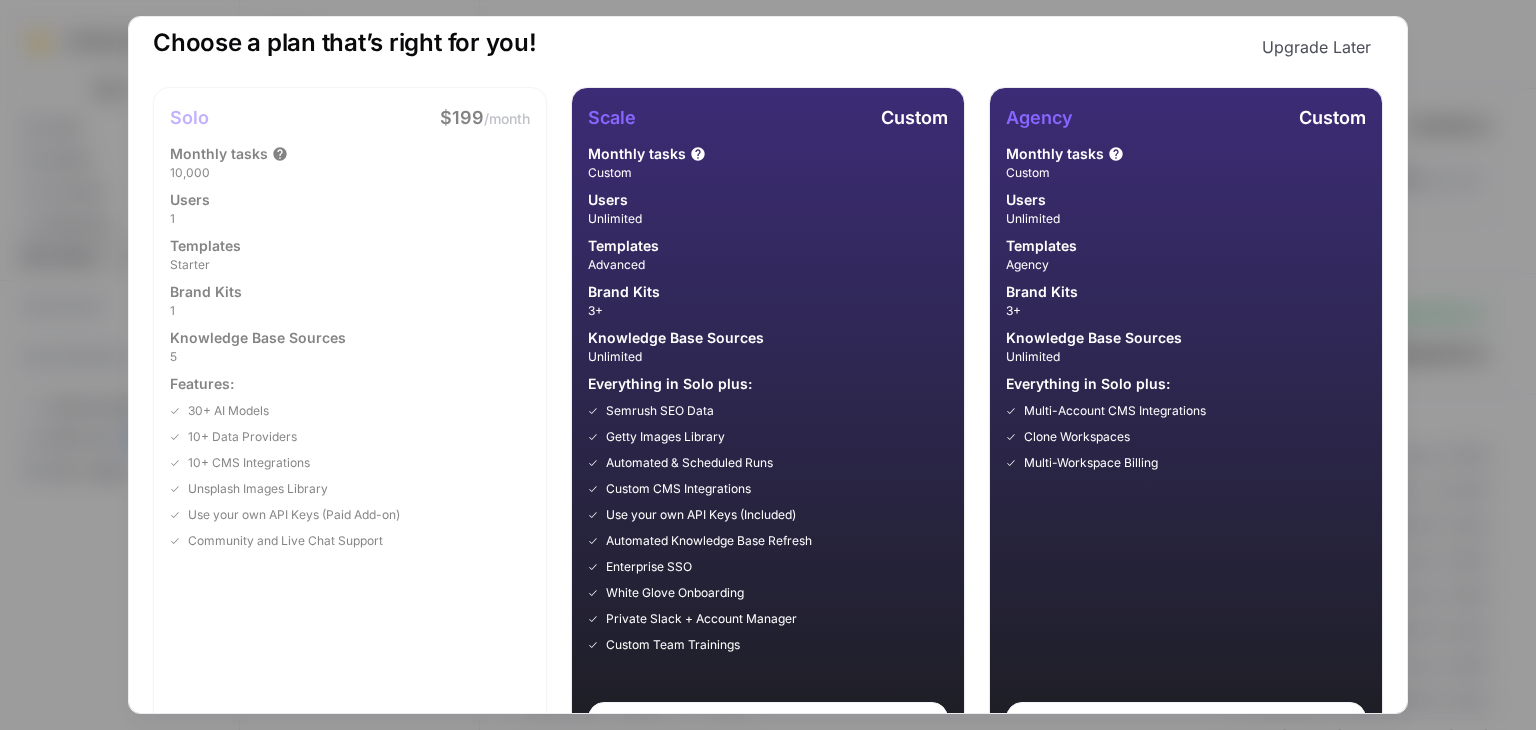 scroll, scrollTop: 0, scrollLeft: 0, axis: both 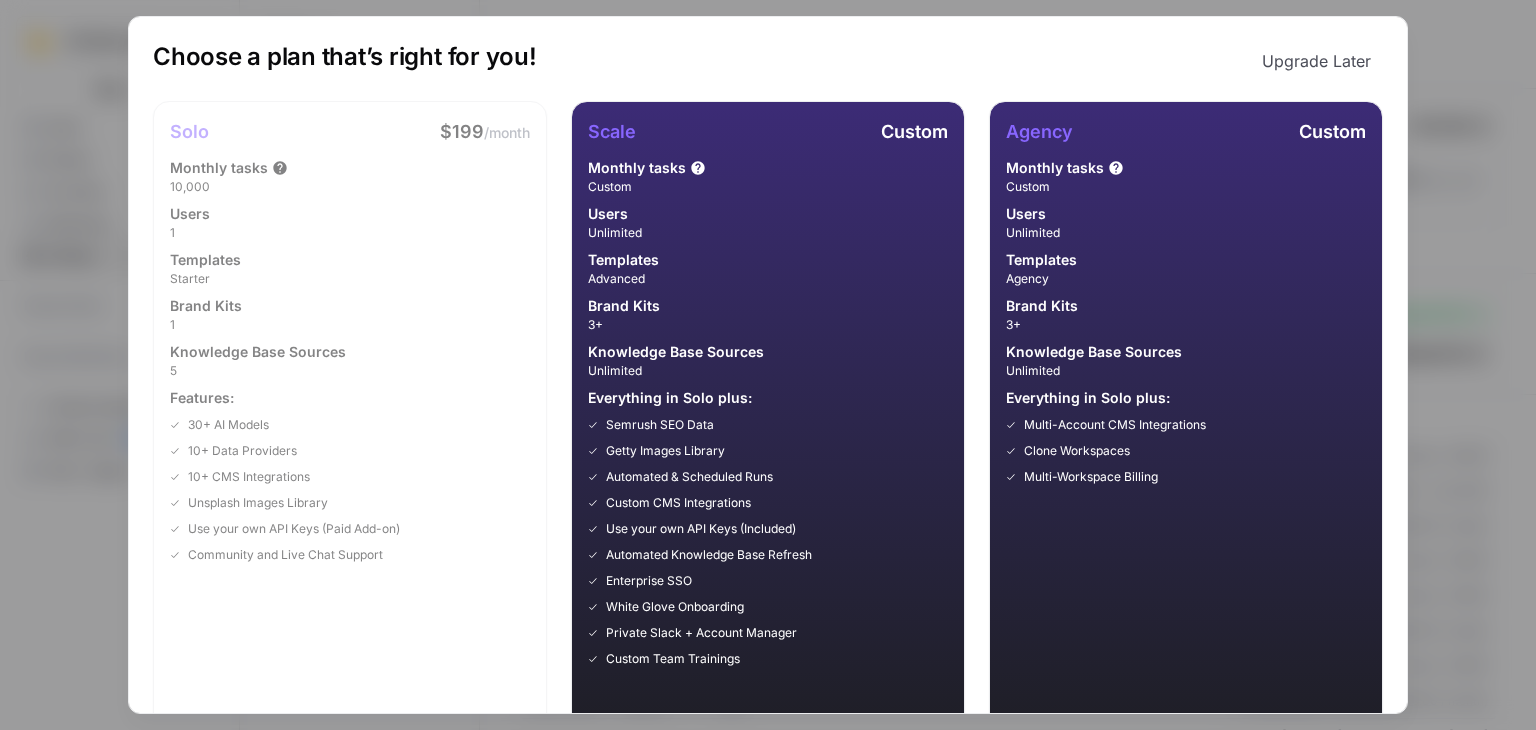 drag, startPoint x: 868, startPoint y: 38, endPoint x: 946, endPoint y: -73, distance: 135.66502 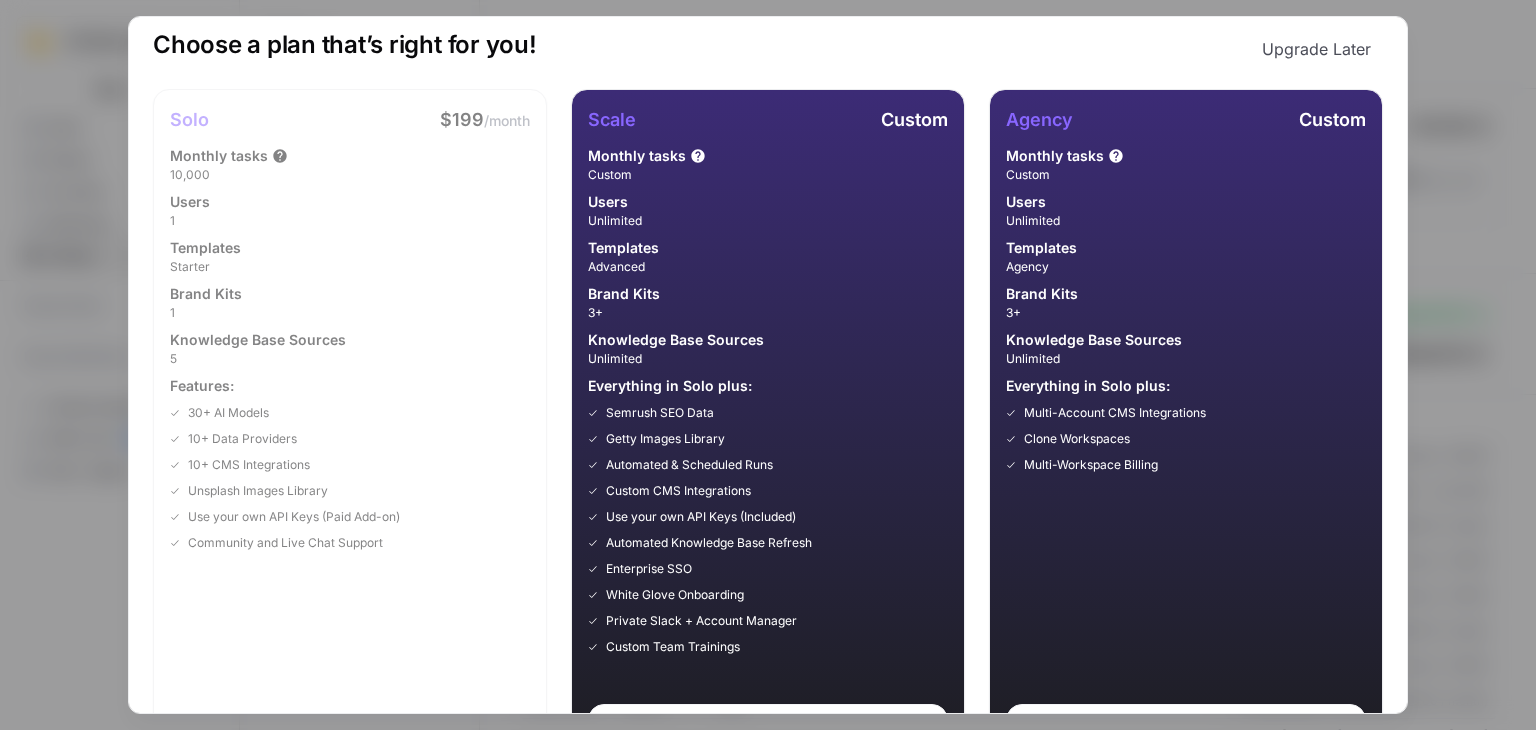 scroll, scrollTop: 0, scrollLeft: 0, axis: both 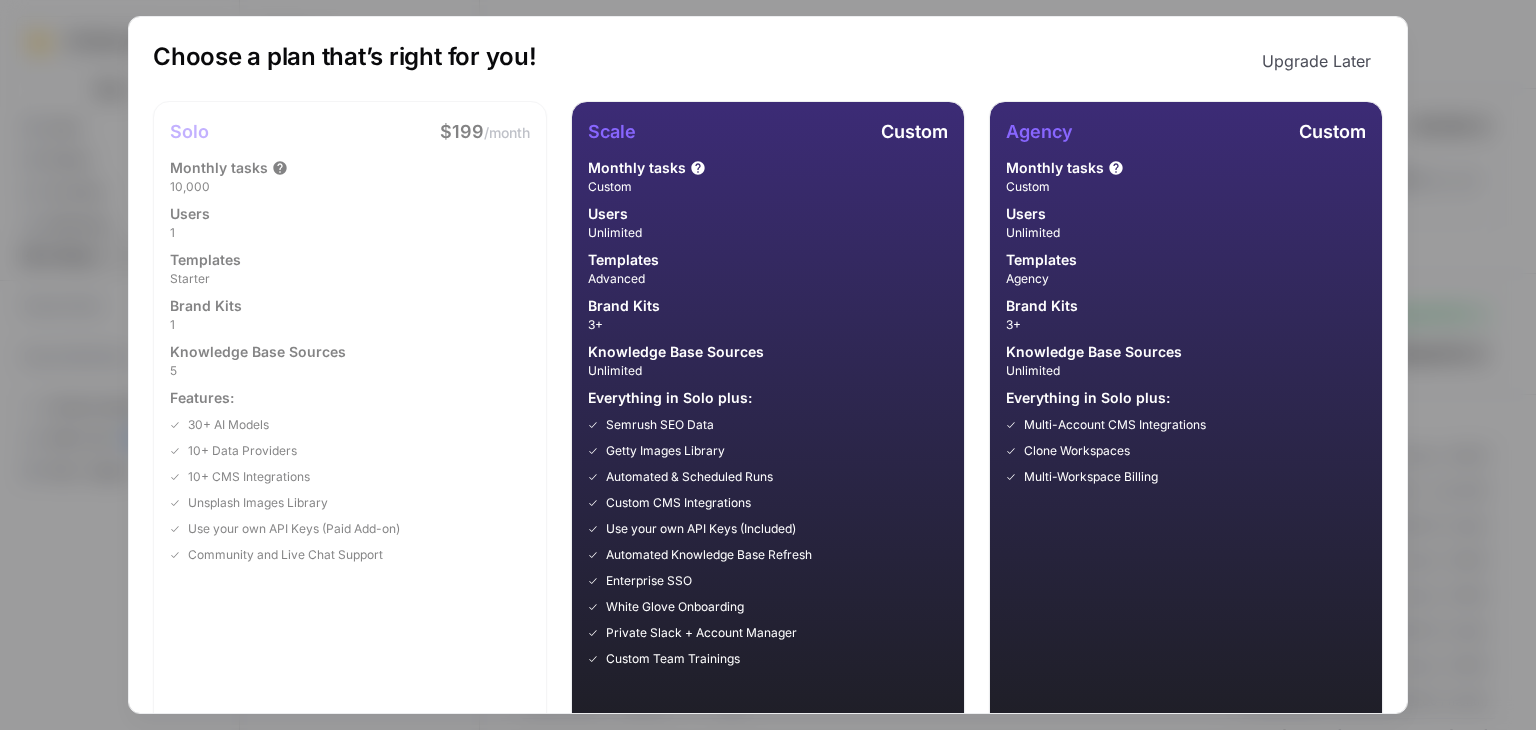 drag, startPoint x: 838, startPoint y: 113, endPoint x: 825, endPoint y: -87, distance: 200.42206 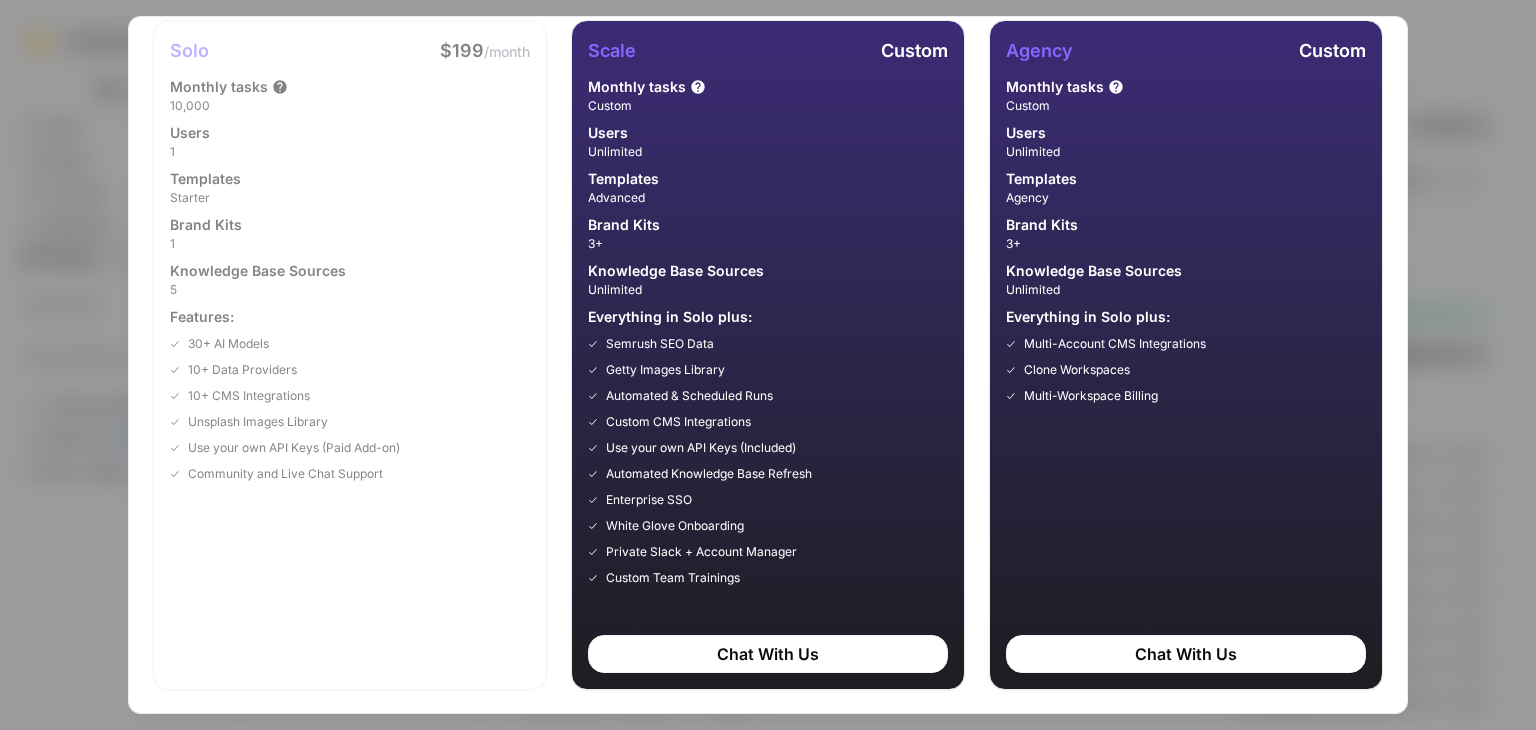 drag, startPoint x: 471, startPoint y: 54, endPoint x: 466, endPoint y: 199, distance: 145.08618 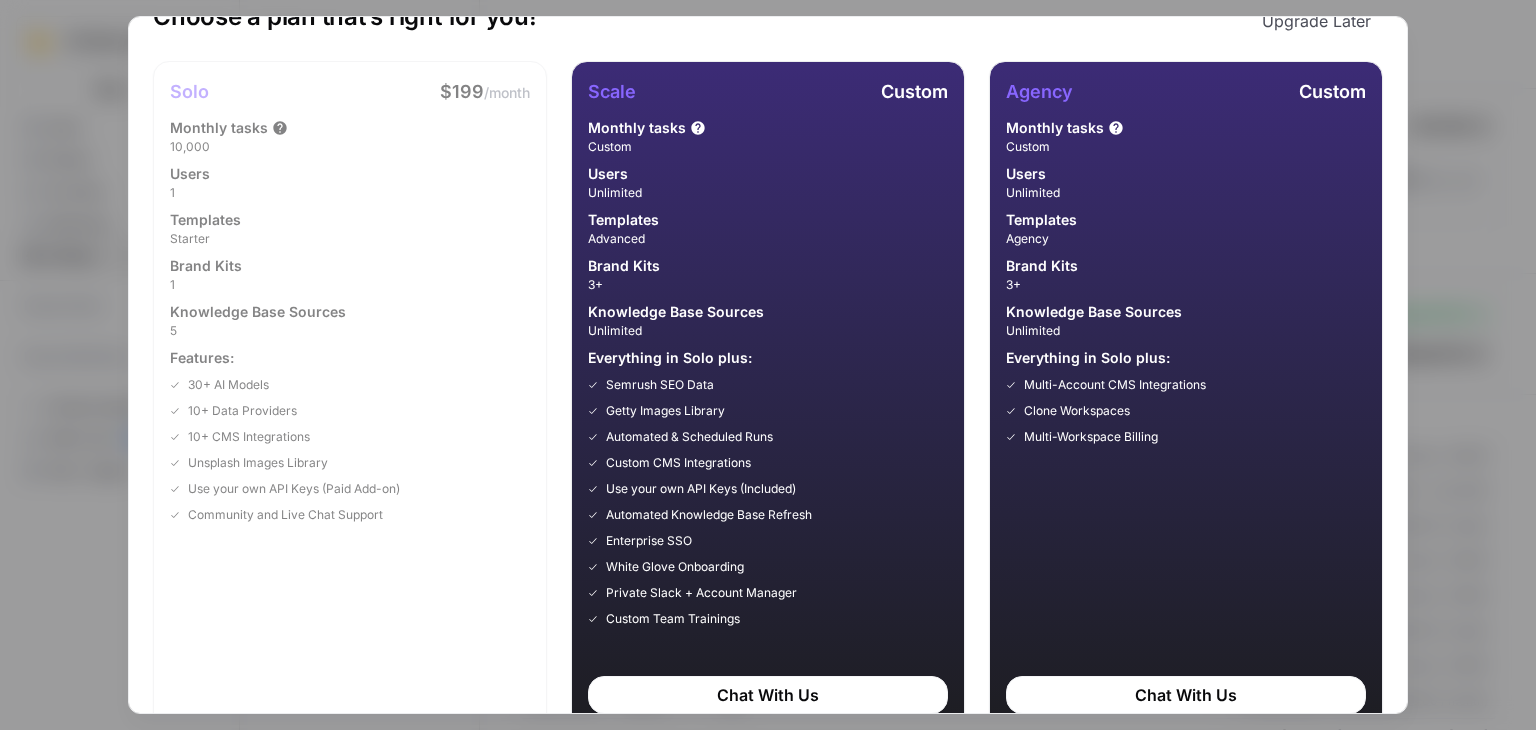 scroll, scrollTop: 0, scrollLeft: 0, axis: both 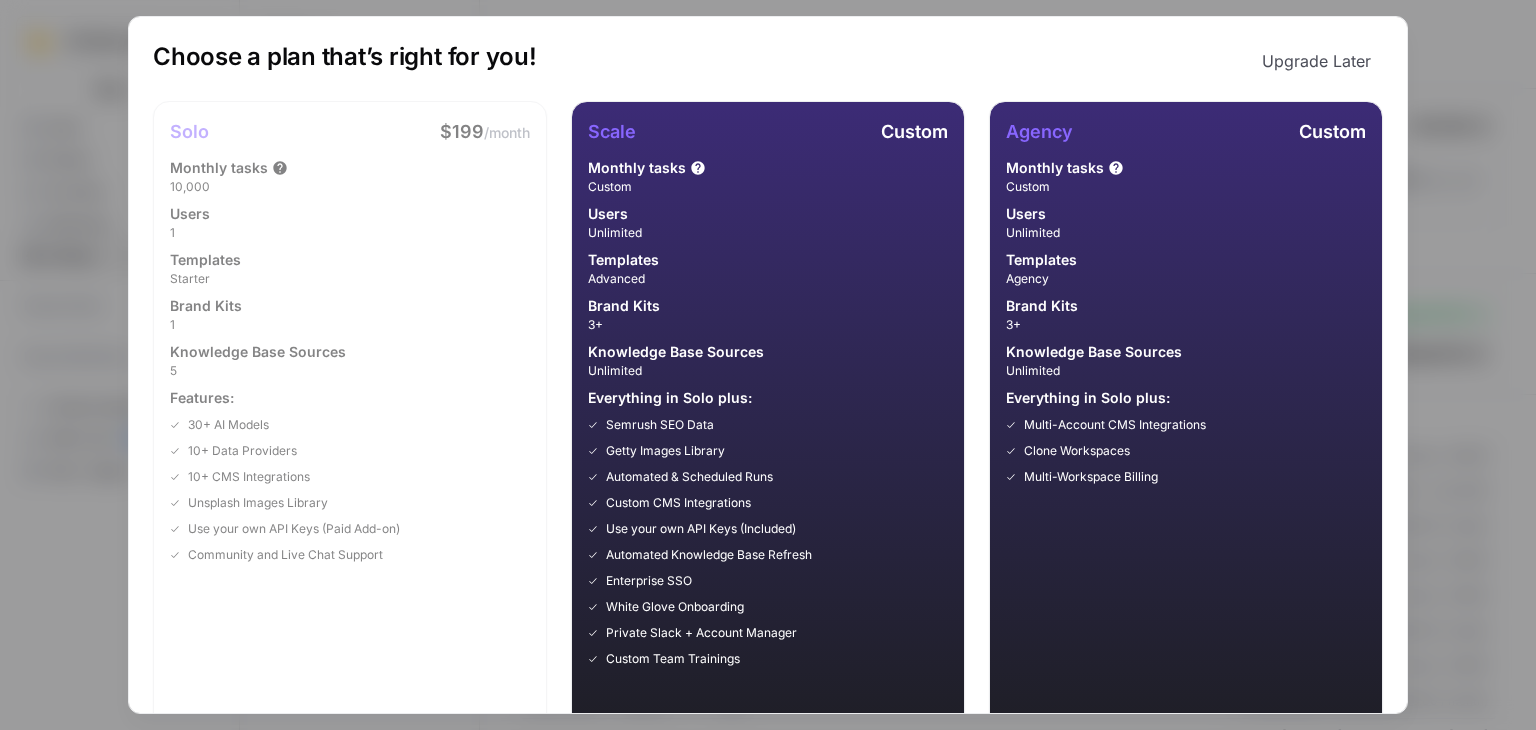 drag, startPoint x: 414, startPoint y: 530, endPoint x: 460, endPoint y: 289, distance: 245.35077 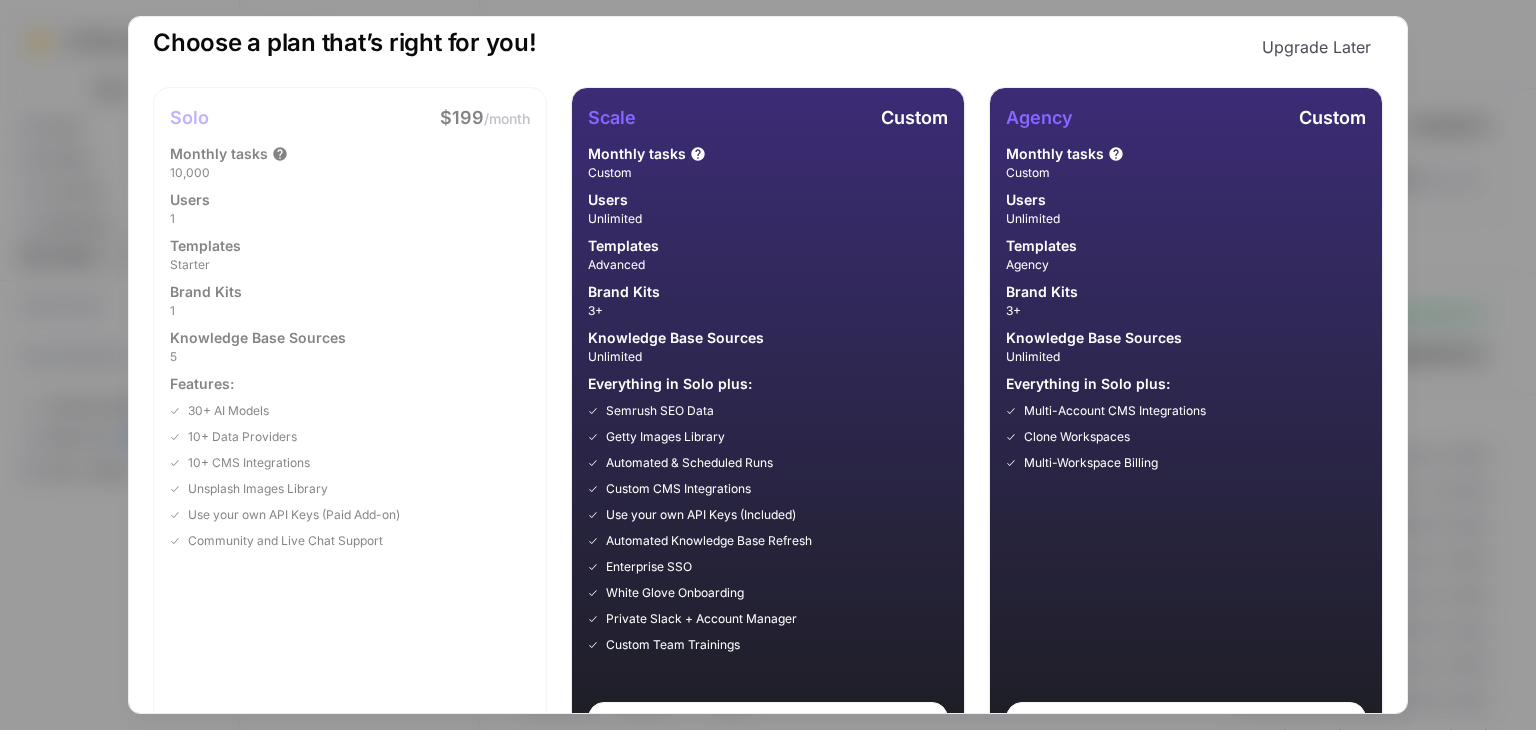 scroll, scrollTop: 0, scrollLeft: 0, axis: both 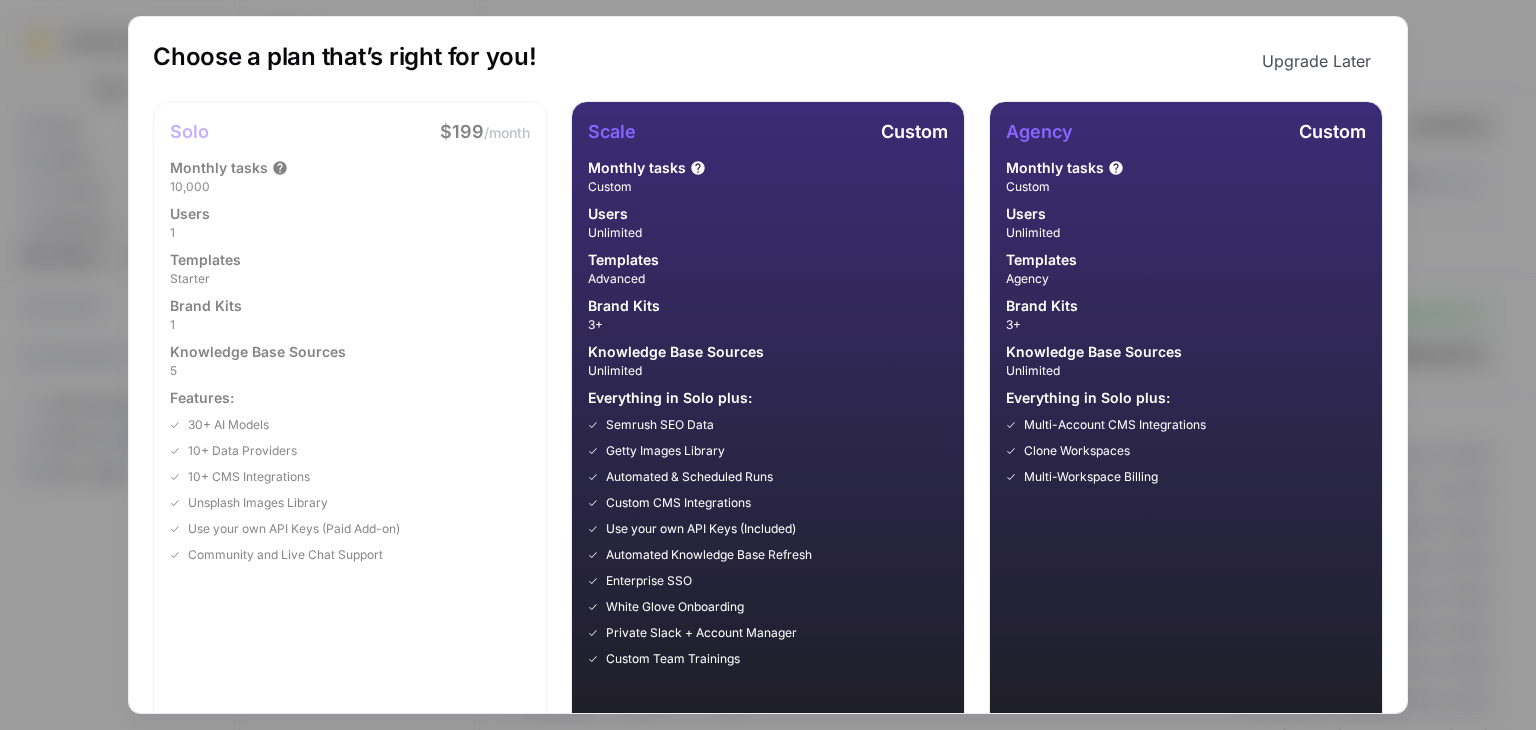 drag, startPoint x: 556, startPoint y: 54, endPoint x: 523, endPoint y: -37, distance: 96.79876 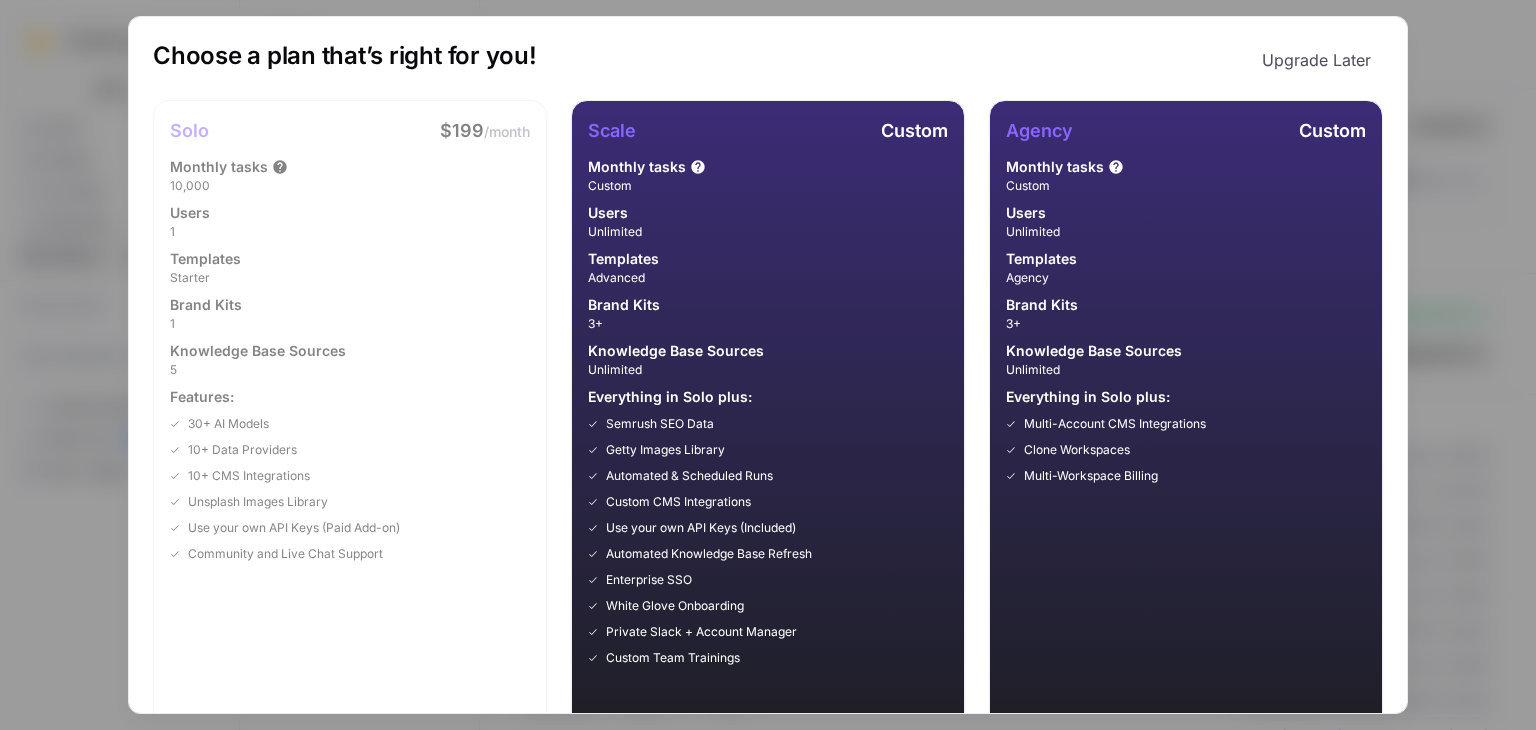 scroll, scrollTop: 0, scrollLeft: 0, axis: both 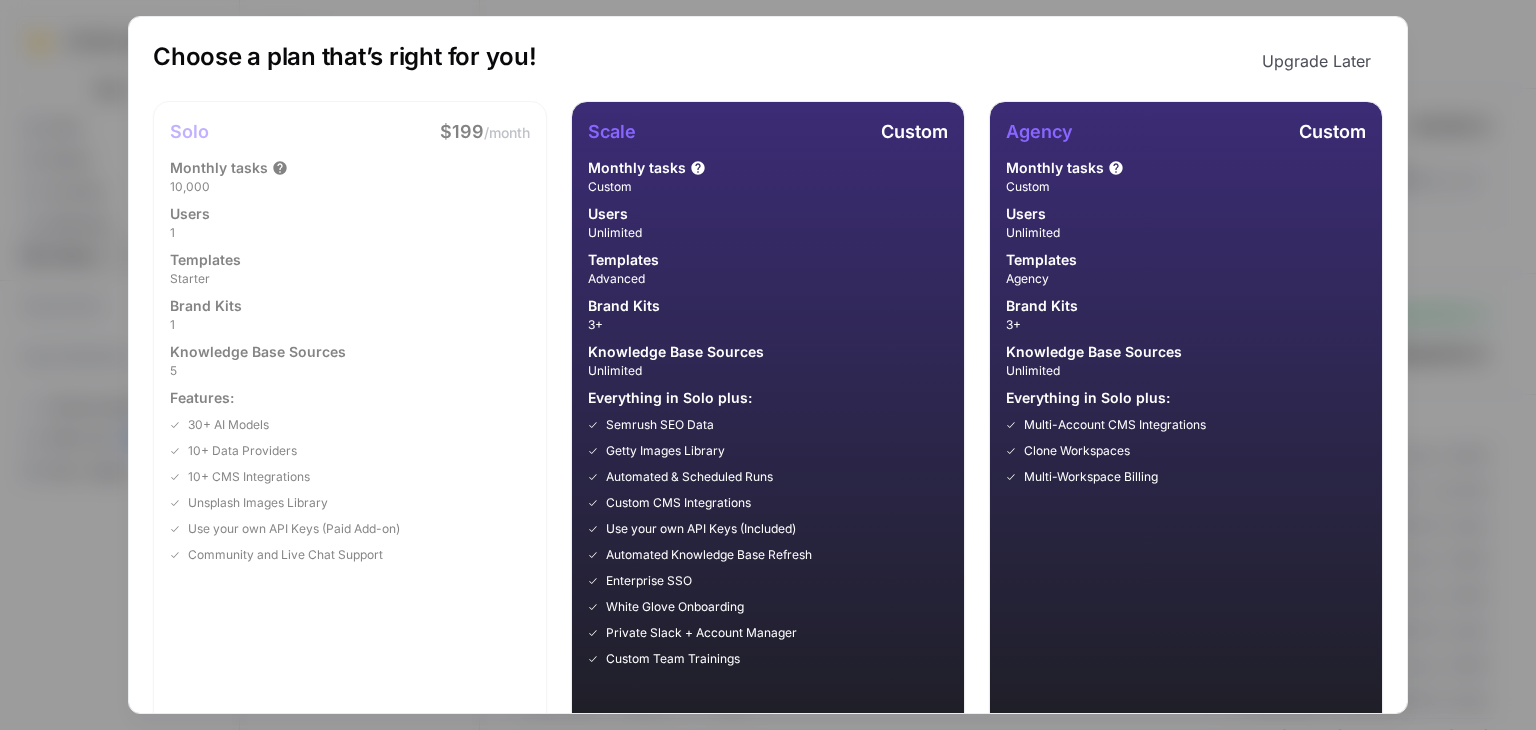 drag, startPoint x: 756, startPoint y: 40, endPoint x: 826, endPoint y: -32, distance: 100.41912 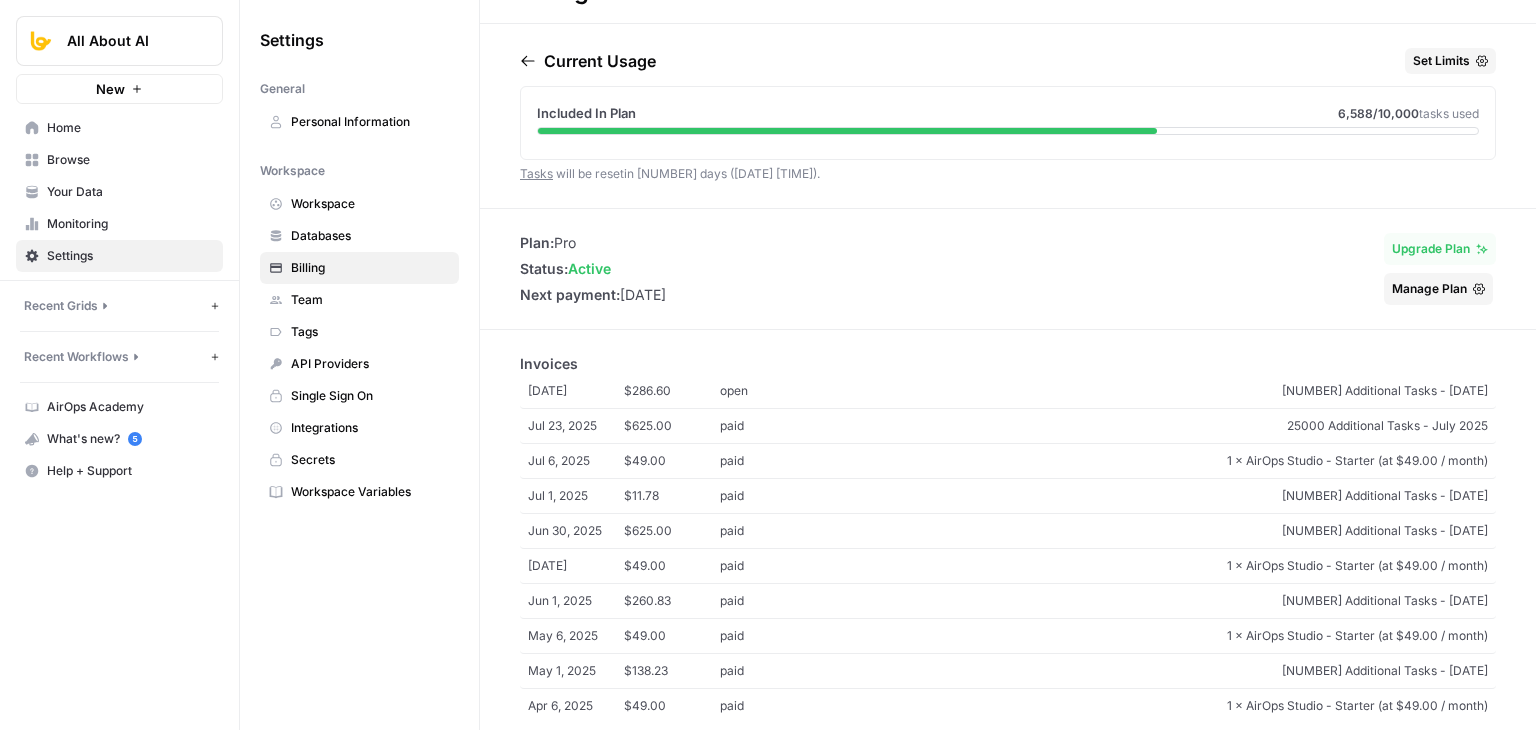 scroll, scrollTop: 0, scrollLeft: 0, axis: both 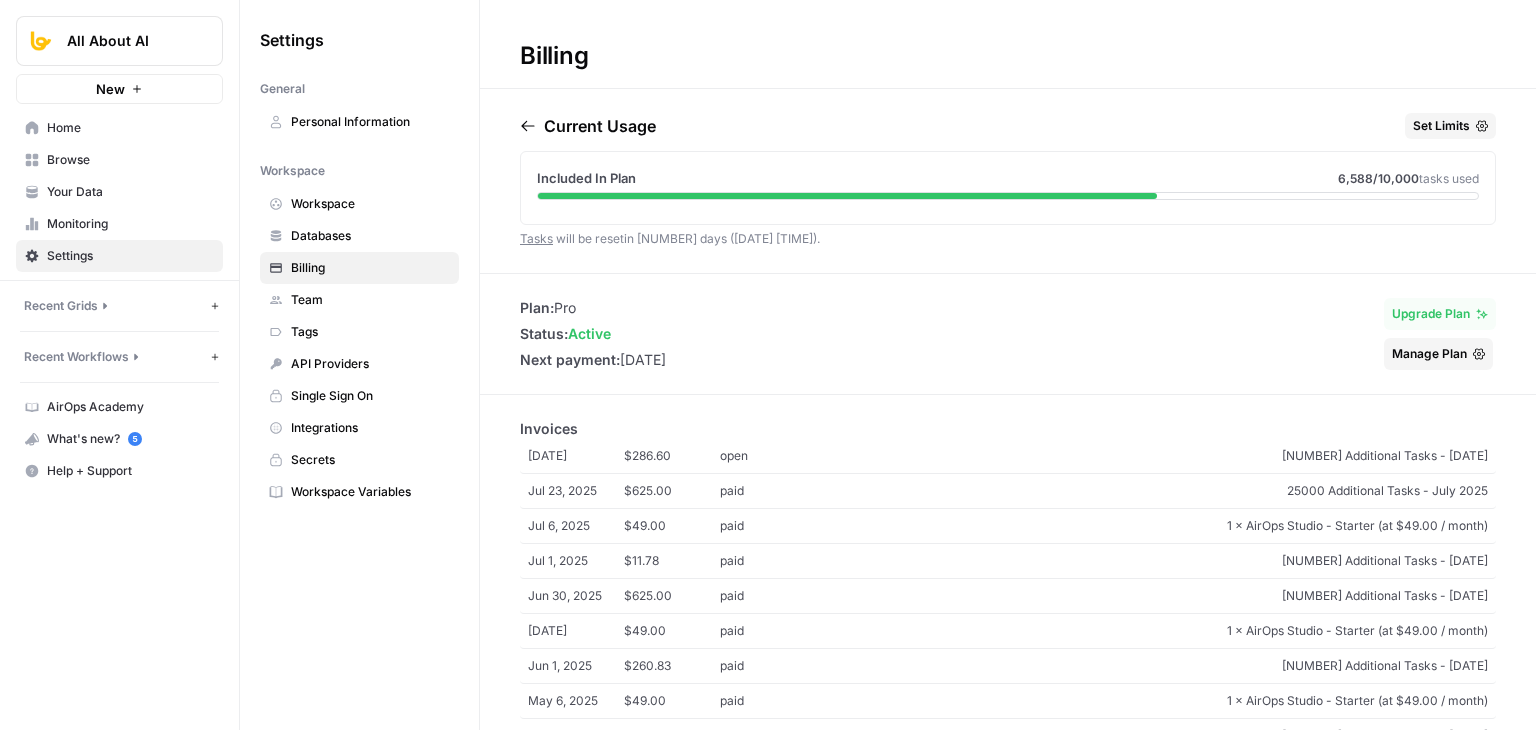 drag, startPoint x: 749, startPoint y: 48, endPoint x: 729, endPoint y: -87, distance: 136.47343 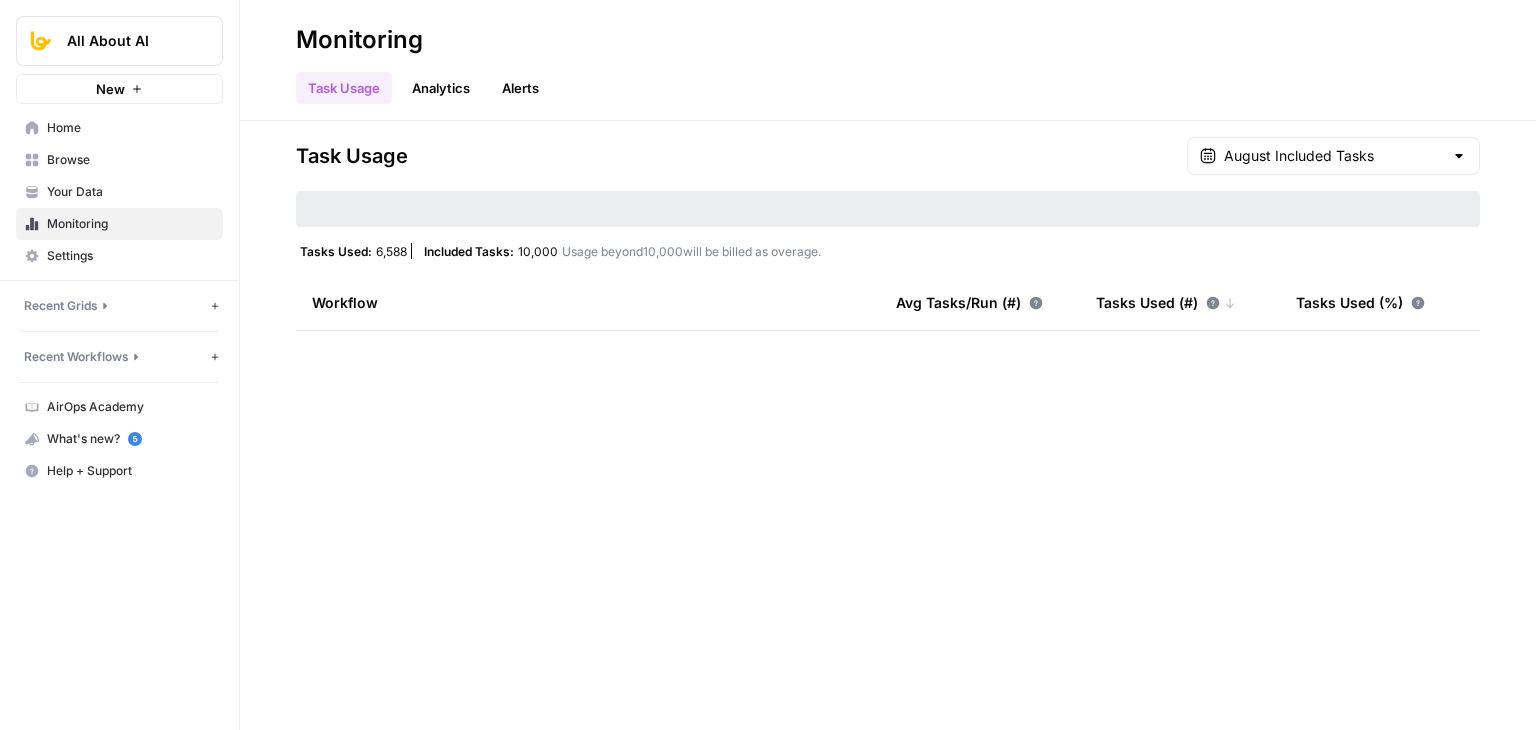 click on "Your Data" at bounding box center [130, 192] 